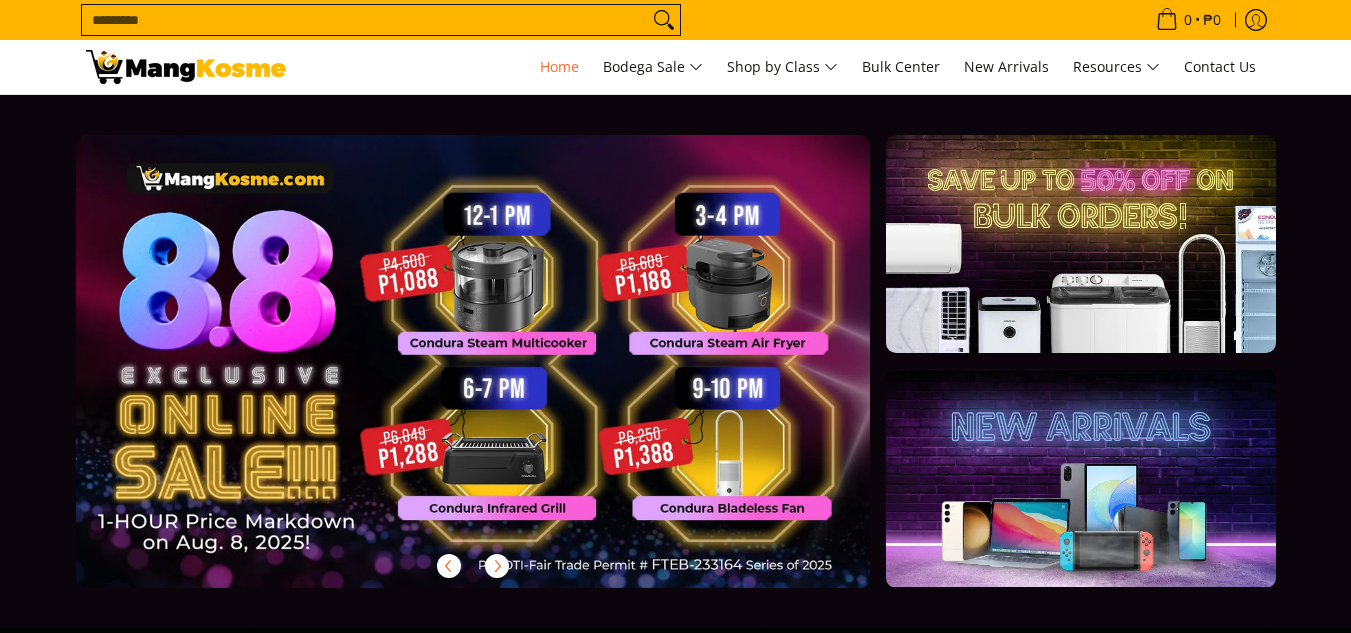 scroll, scrollTop: 0, scrollLeft: 0, axis: both 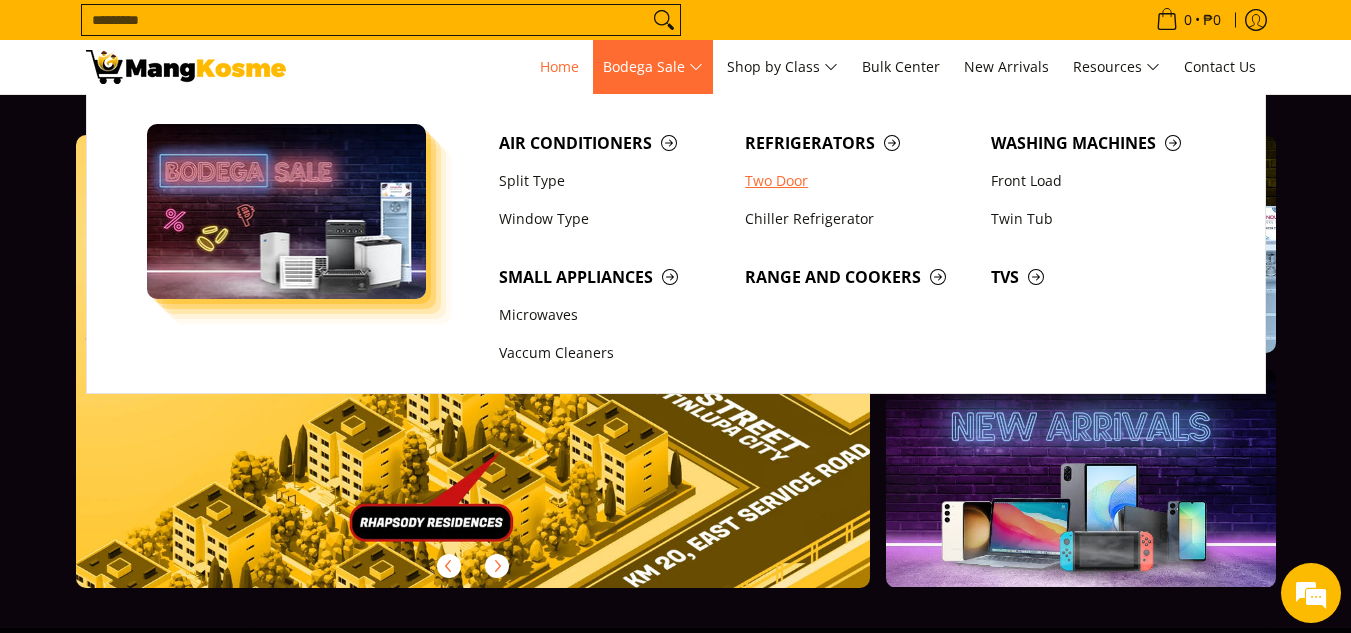 click on "Two Door" at bounding box center [858, 181] 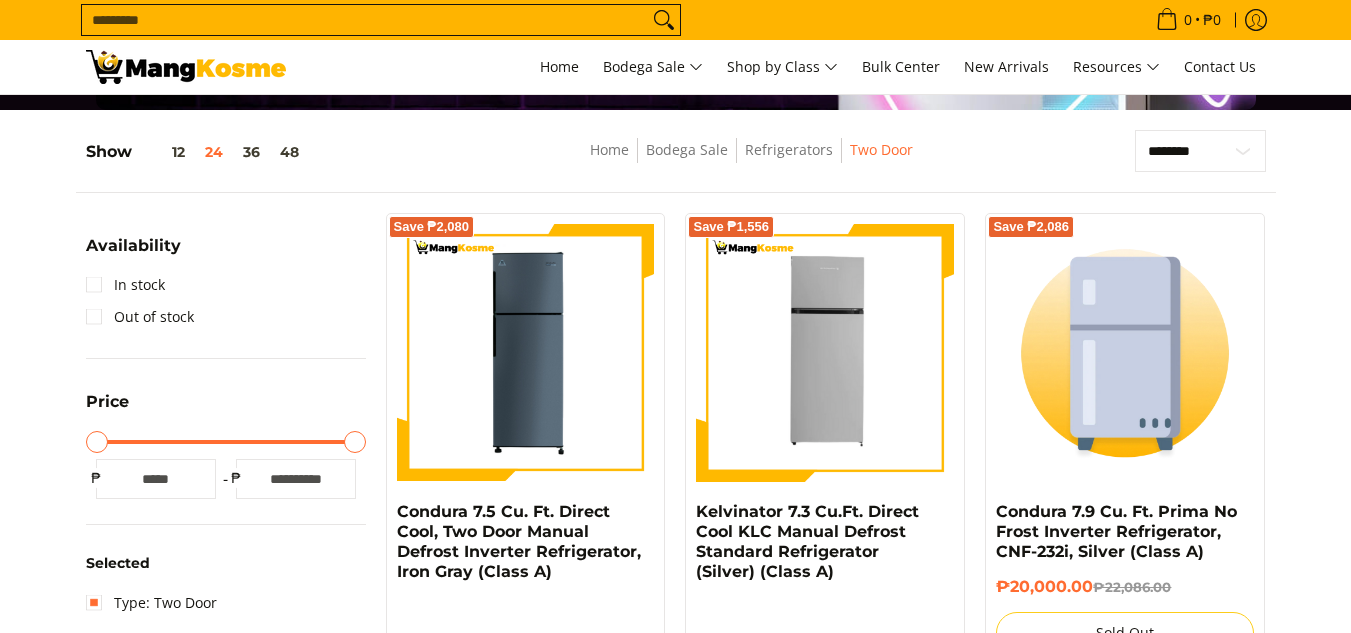 scroll, scrollTop: 400, scrollLeft: 0, axis: vertical 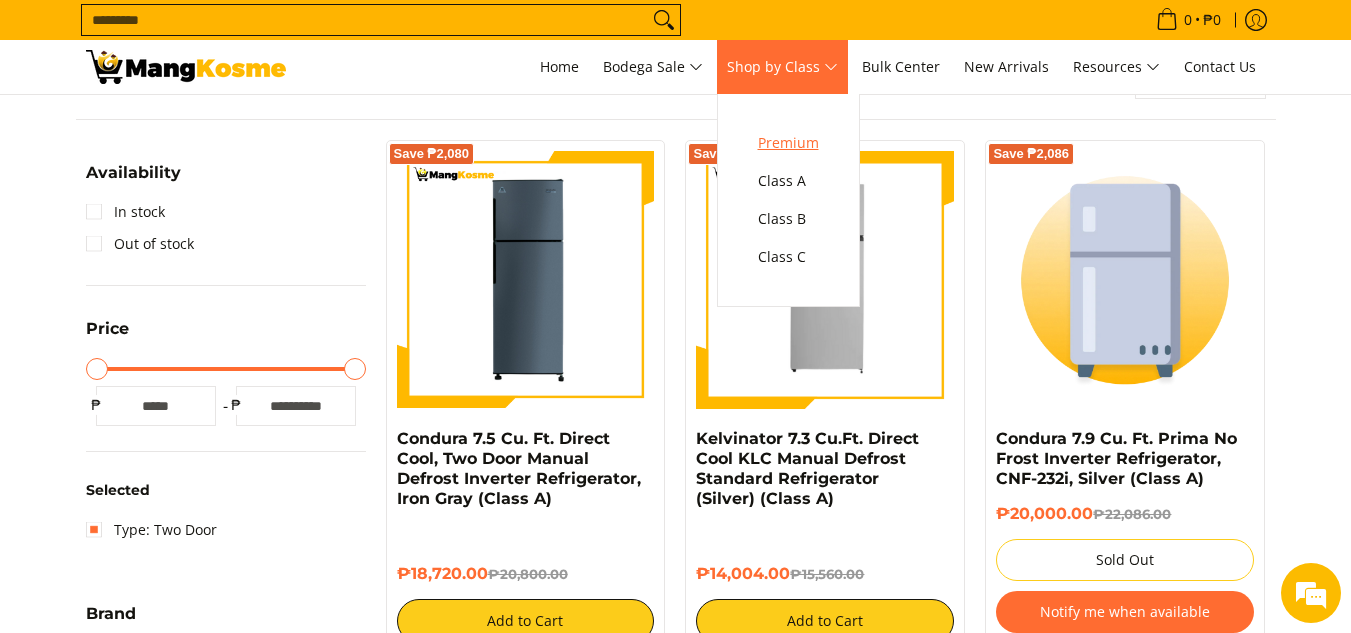click on "Premium" at bounding box center (788, 143) 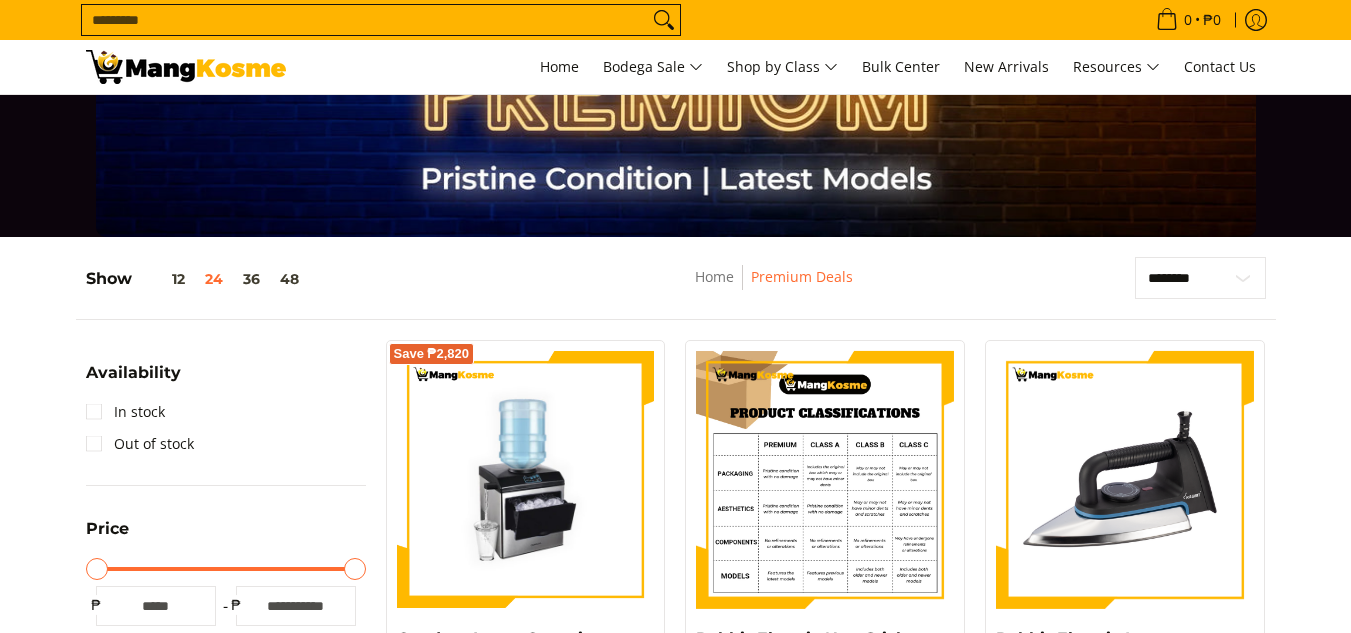 scroll, scrollTop: 100, scrollLeft: 0, axis: vertical 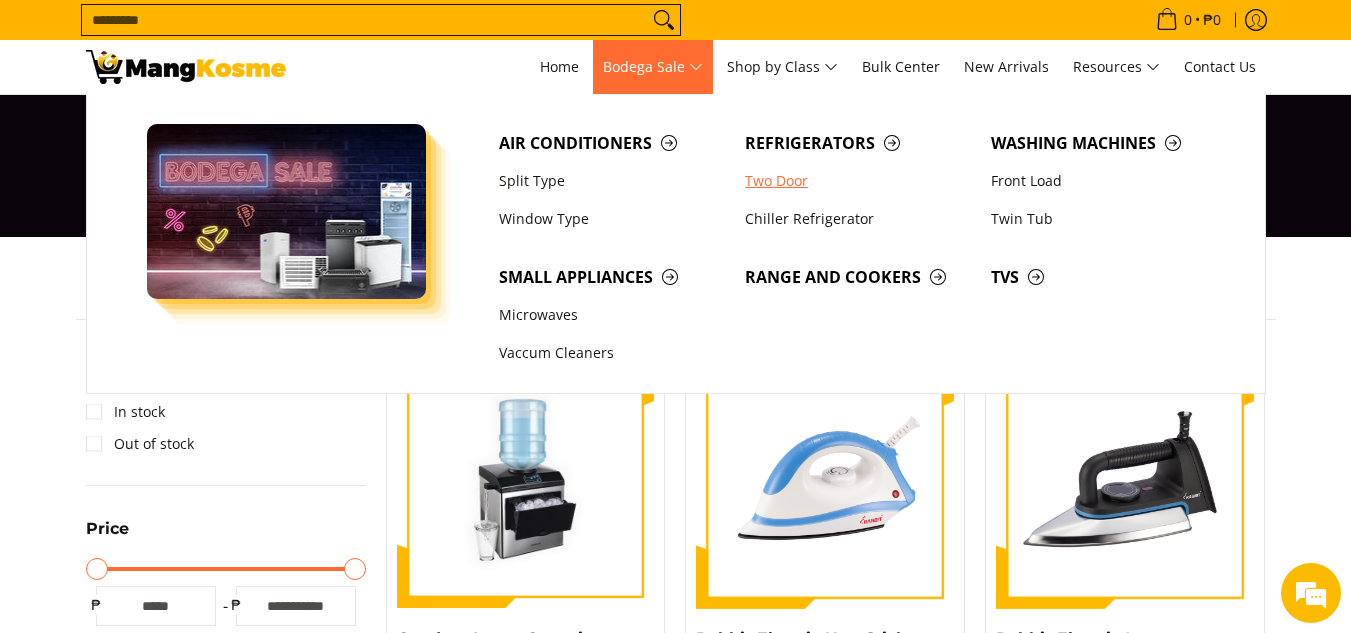 click on "Two Door" at bounding box center [858, 181] 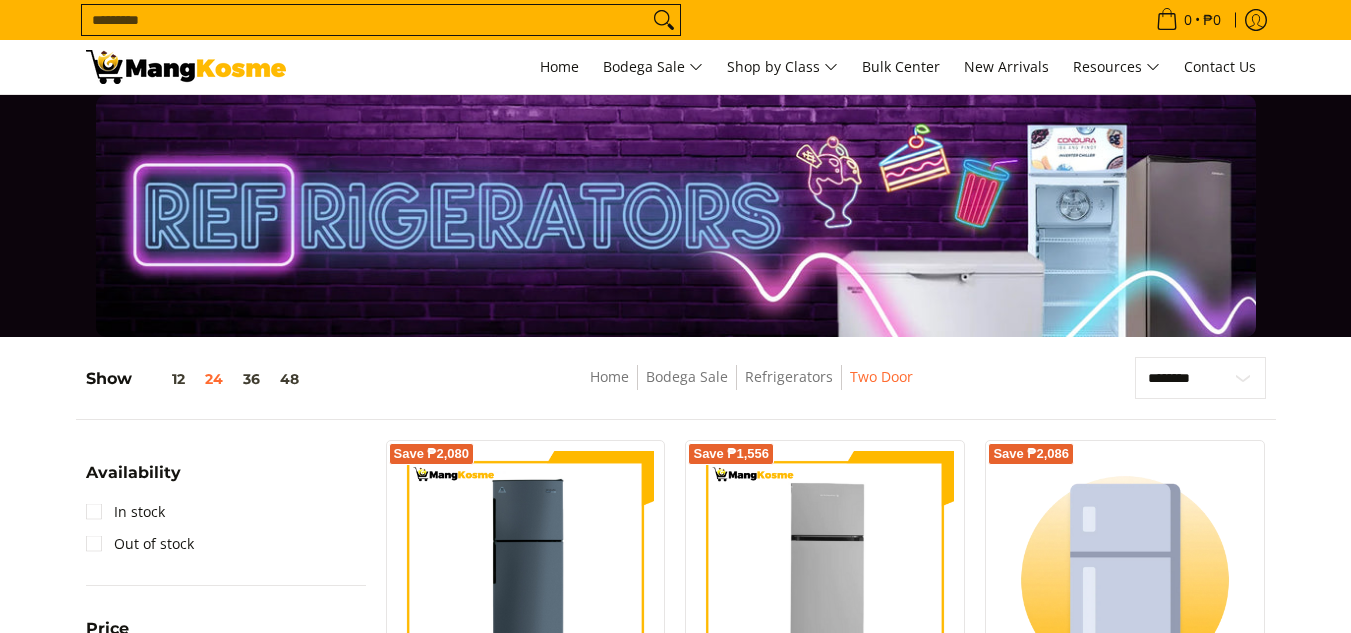 scroll, scrollTop: 0, scrollLeft: 0, axis: both 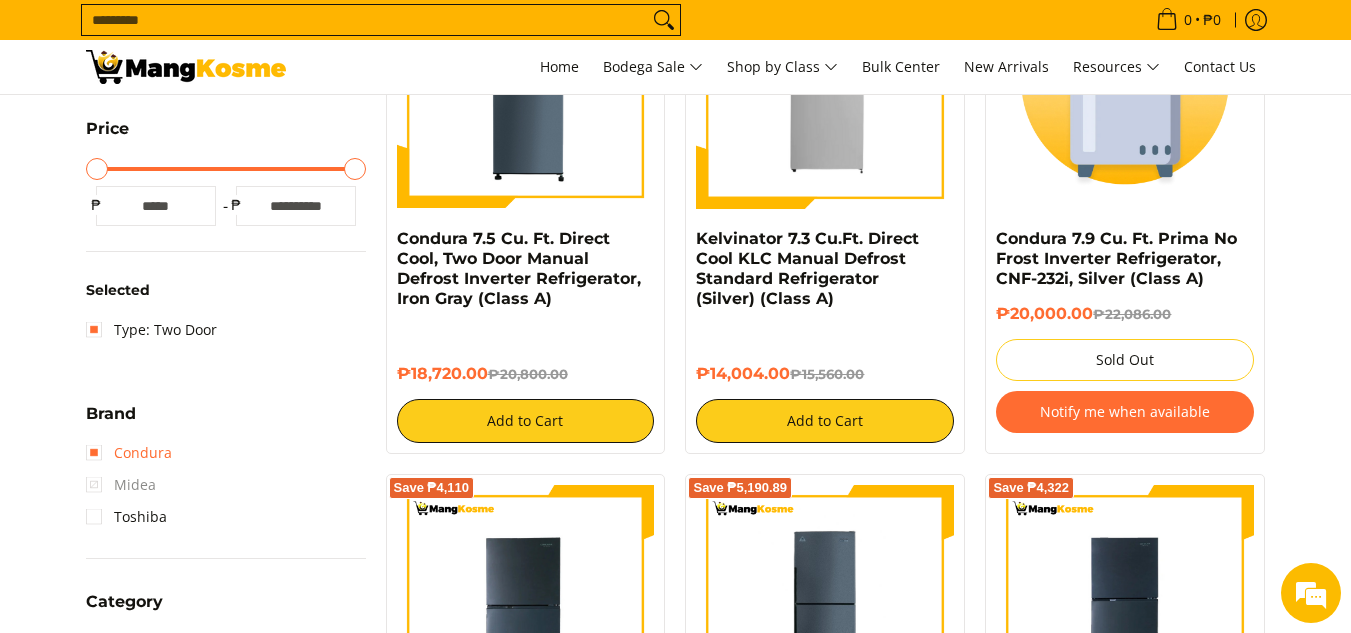 click on "Condura" at bounding box center (129, 453) 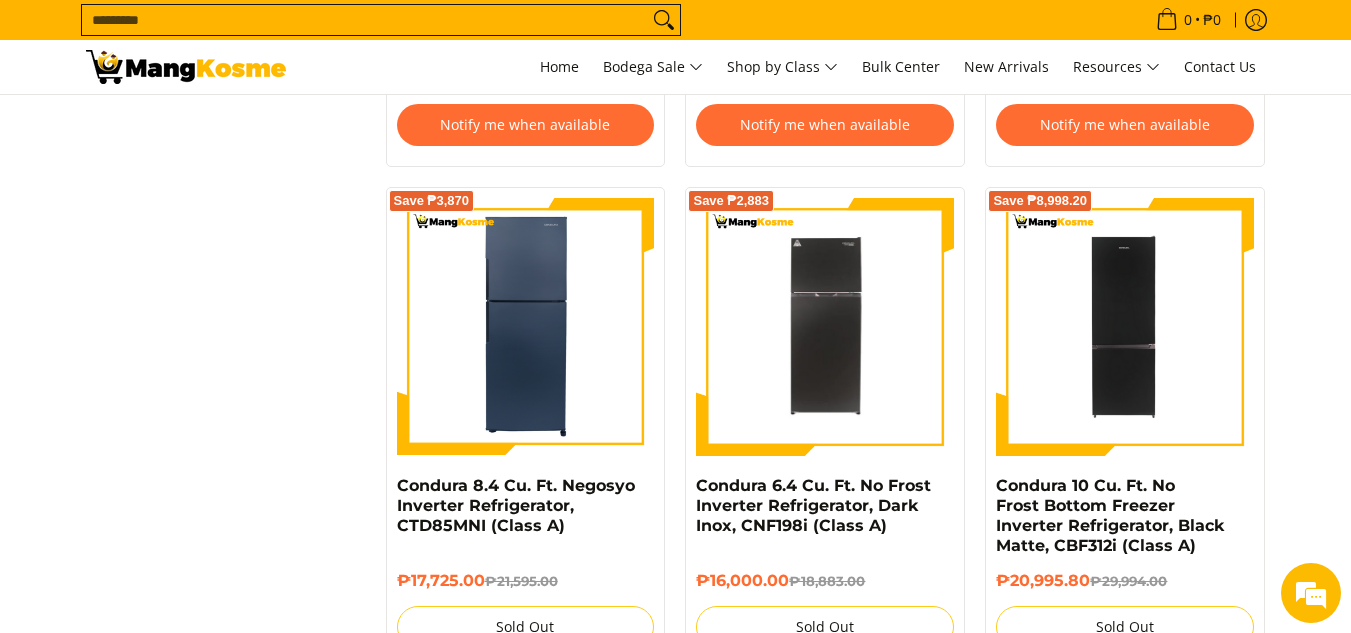scroll, scrollTop: 2562, scrollLeft: 0, axis: vertical 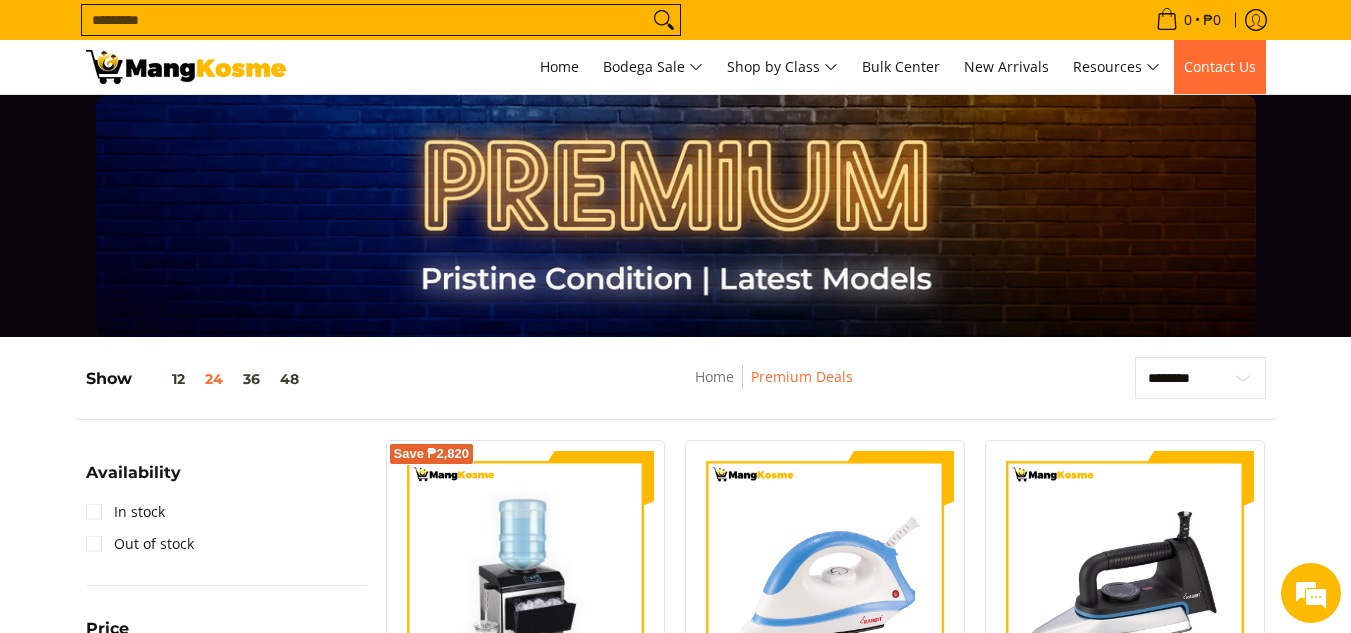 click on "Contact Us" at bounding box center (1220, 66) 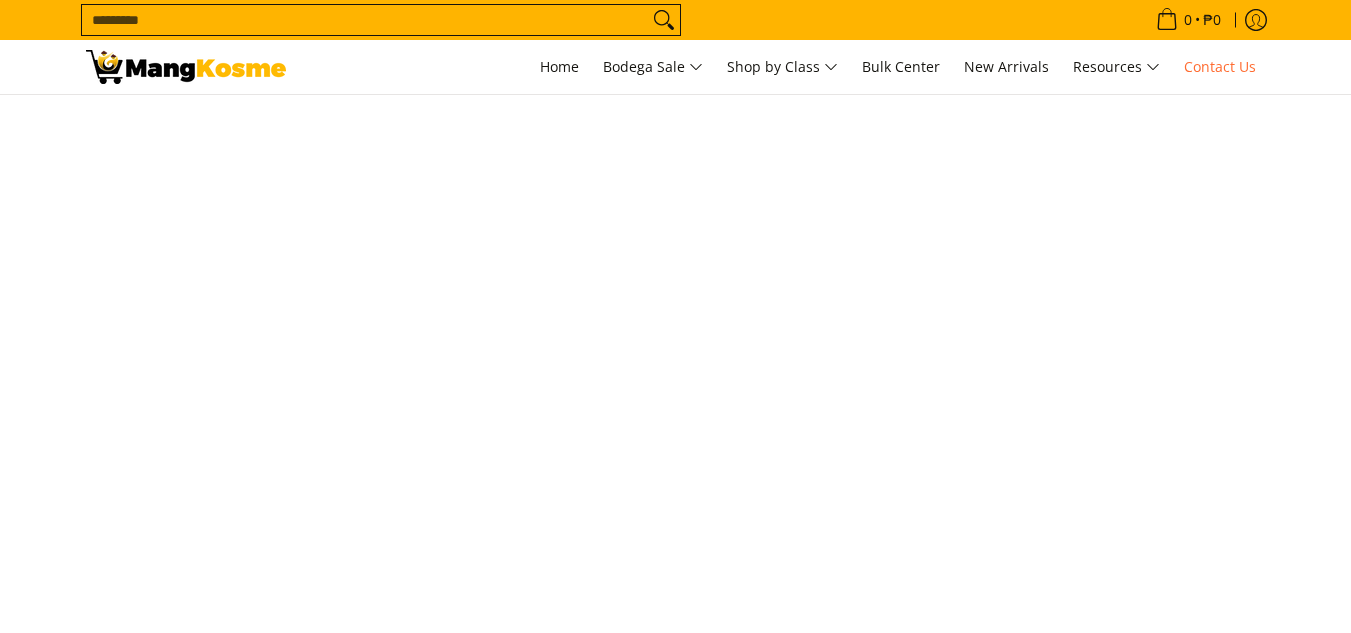 scroll, scrollTop: 0, scrollLeft: 0, axis: both 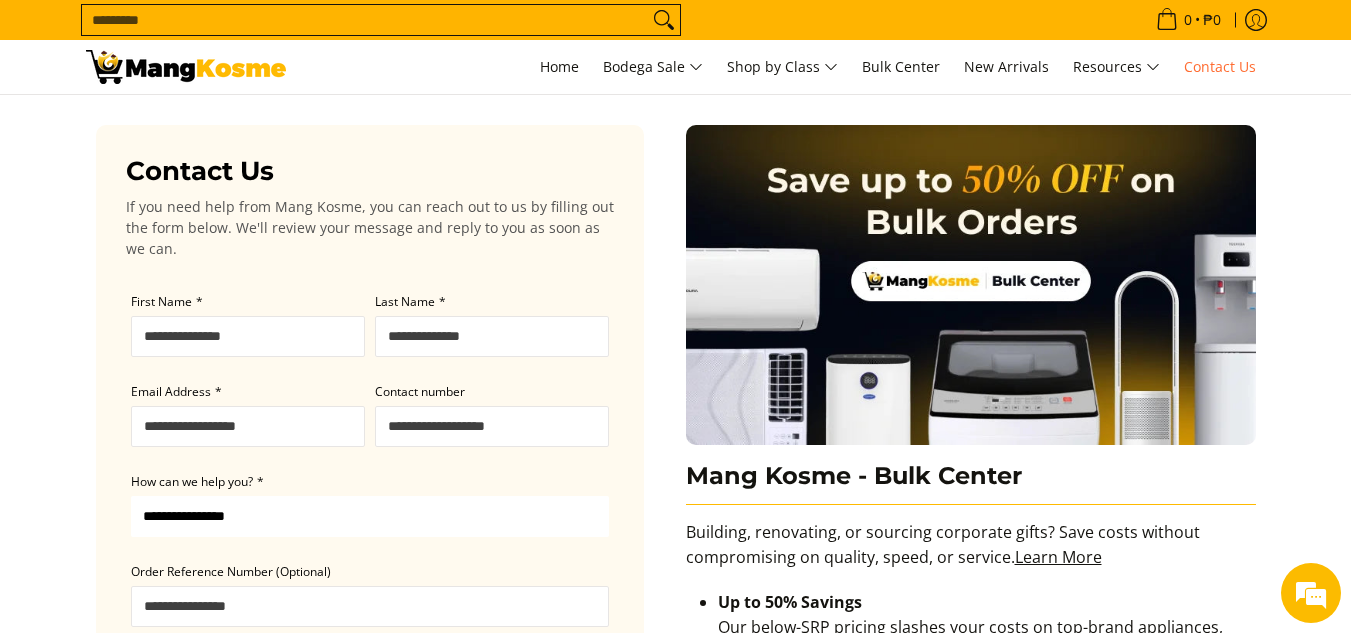click on "First Name
*" at bounding box center (248, 336) 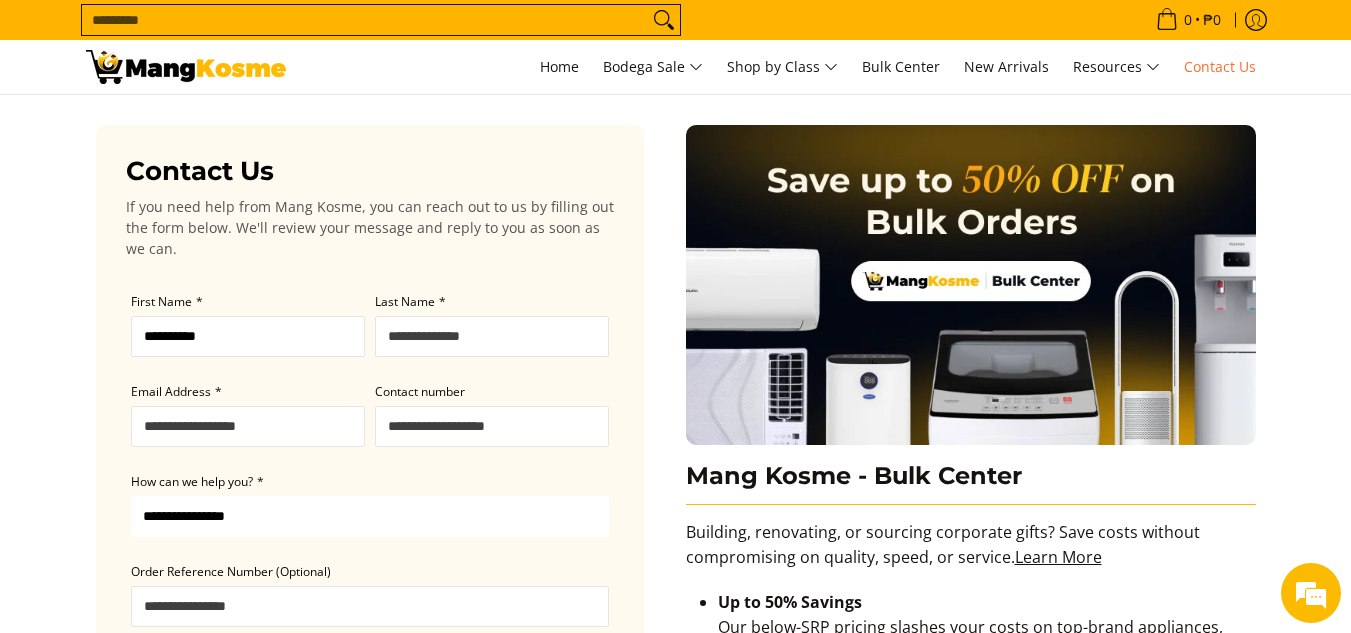 scroll, scrollTop: 0, scrollLeft: 0, axis: both 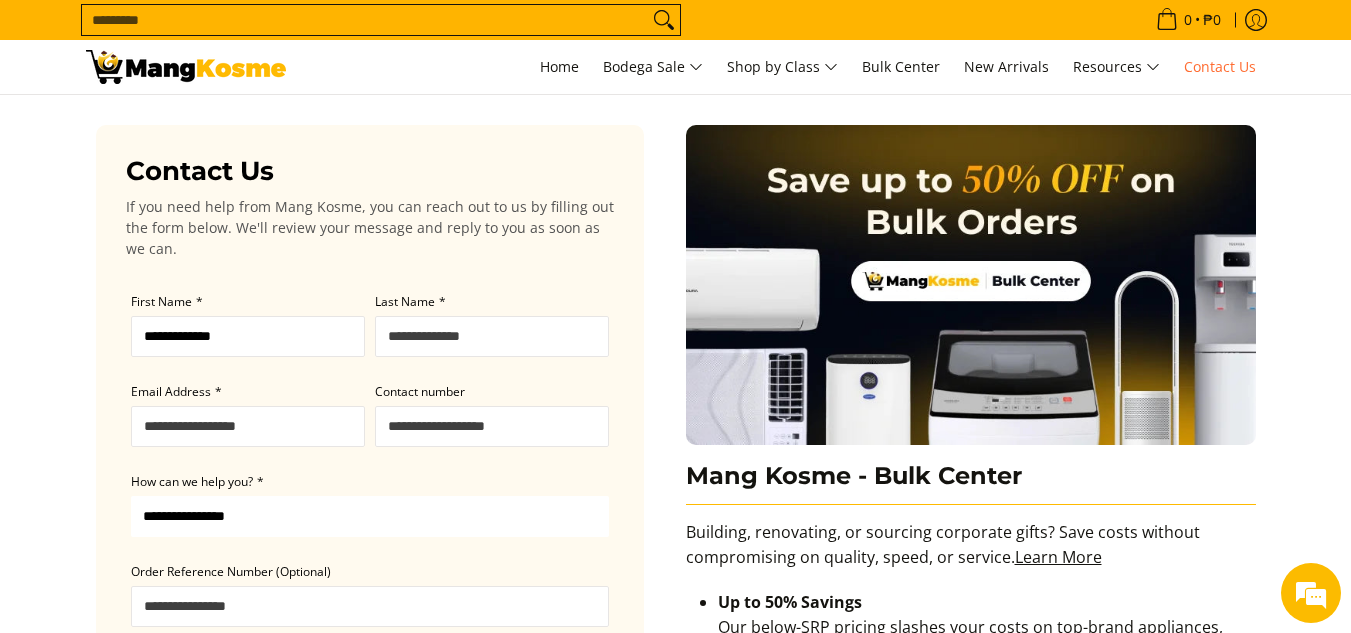 type on "**********" 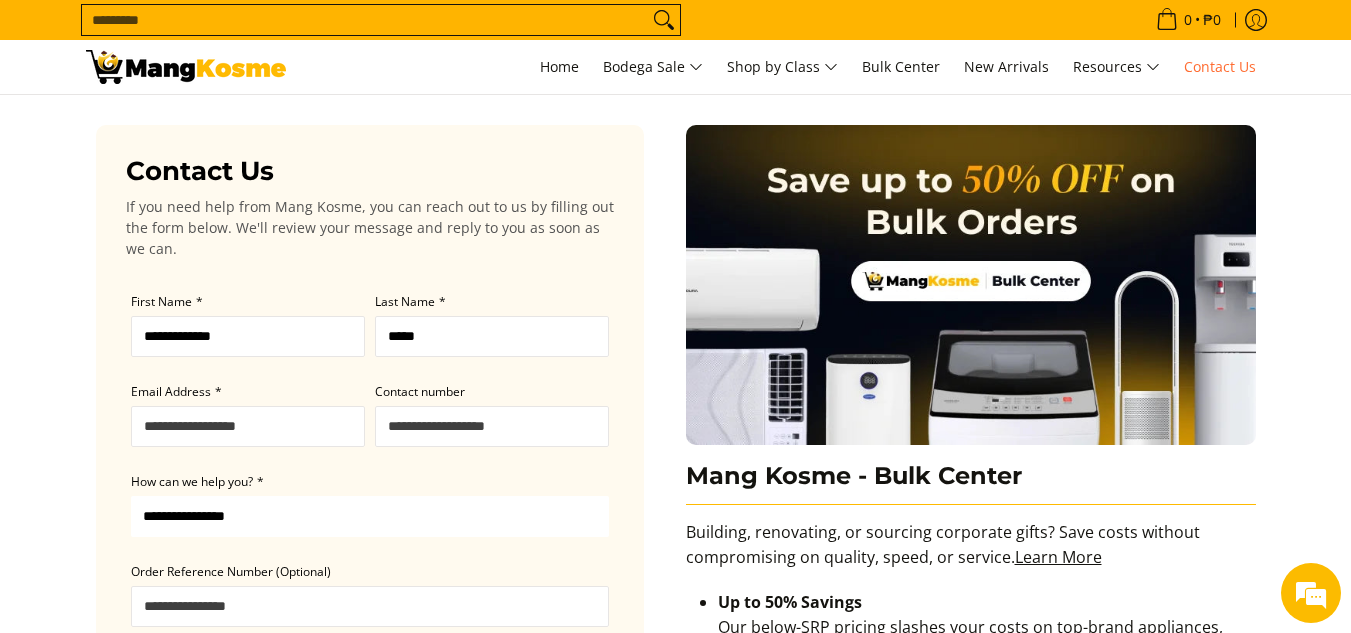 type on "*****" 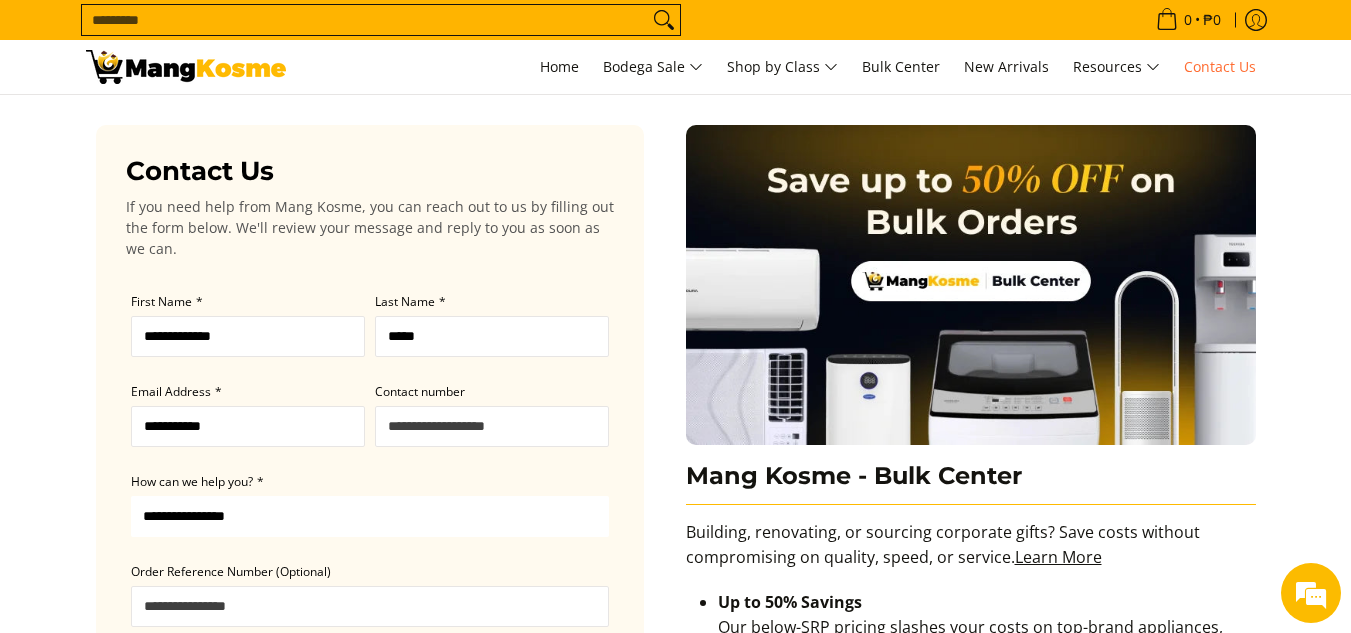 type on "**********" 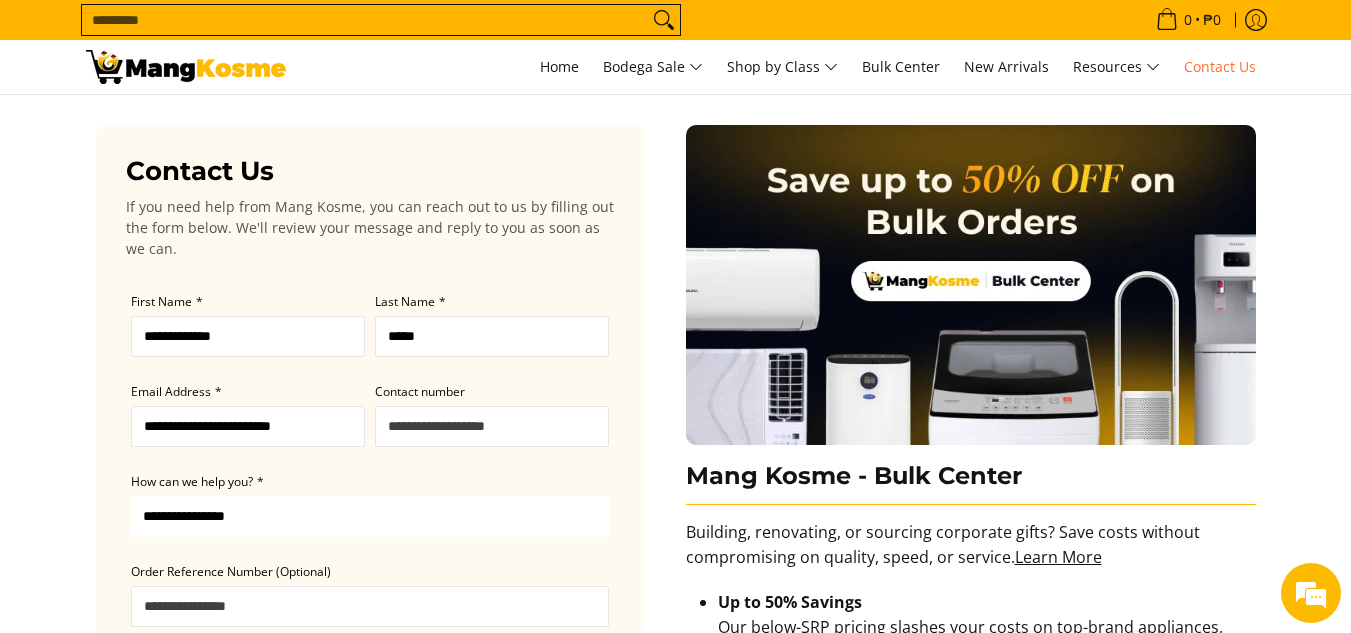 click on "Contact number" at bounding box center (492, 426) 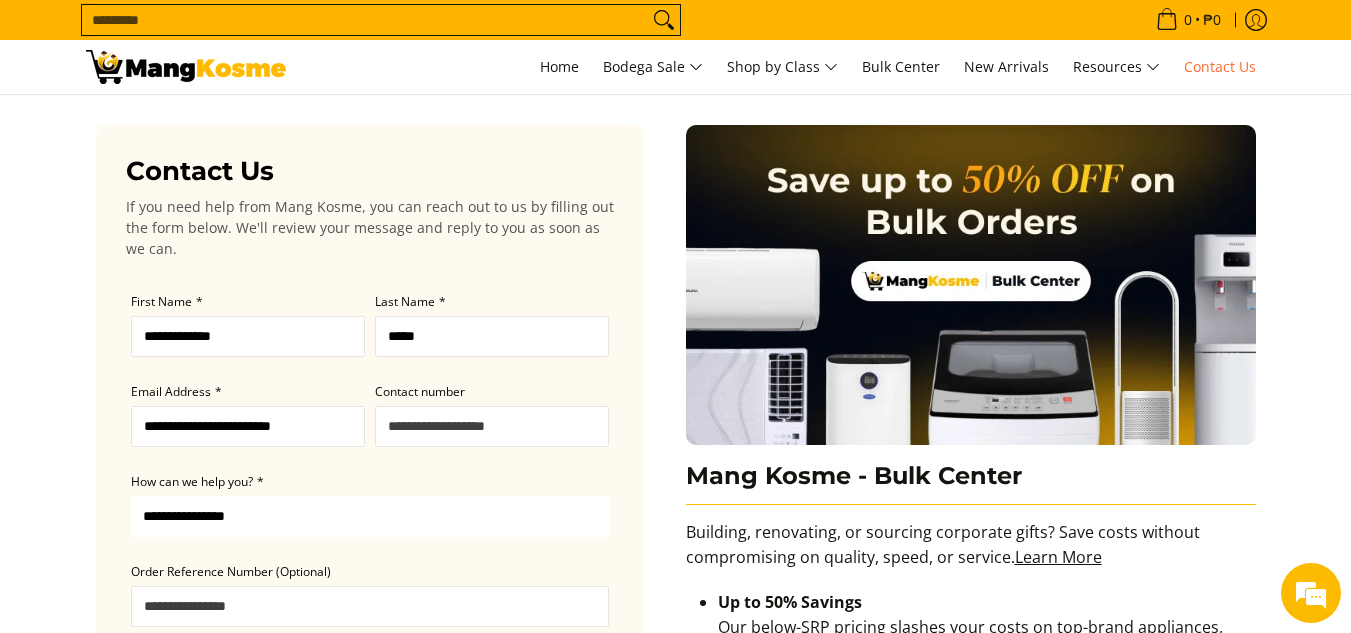 type on "**********" 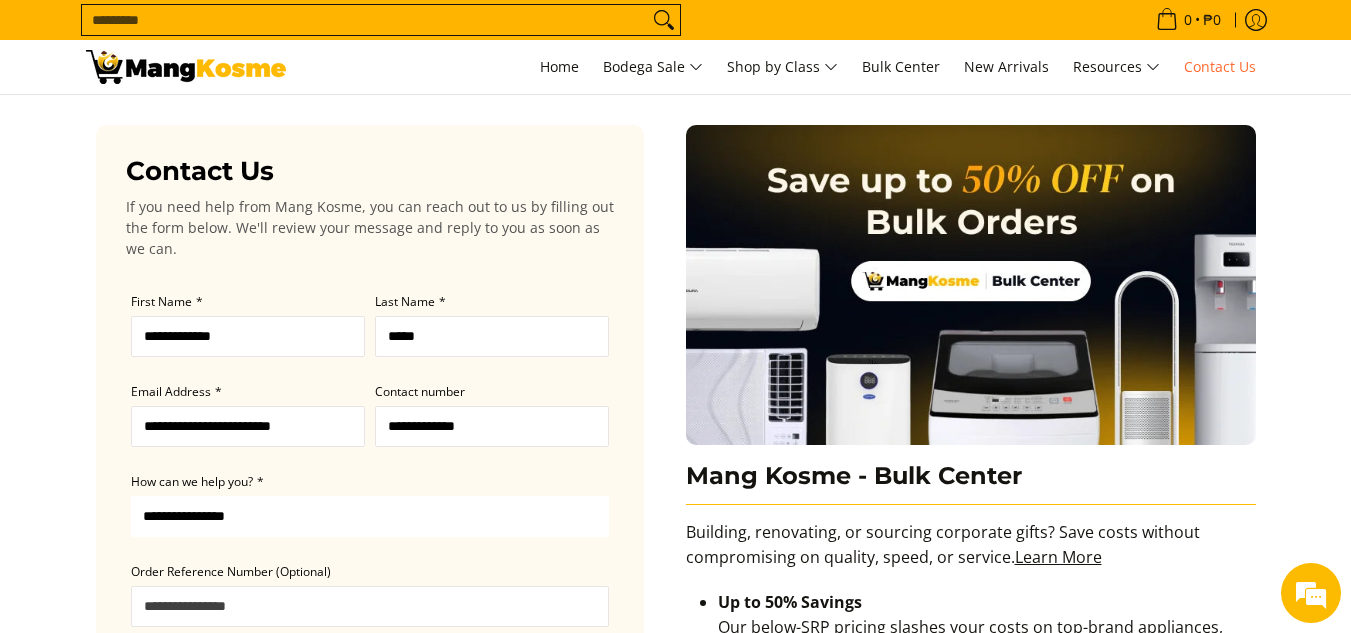 click on "**********" at bounding box center [370, 516] 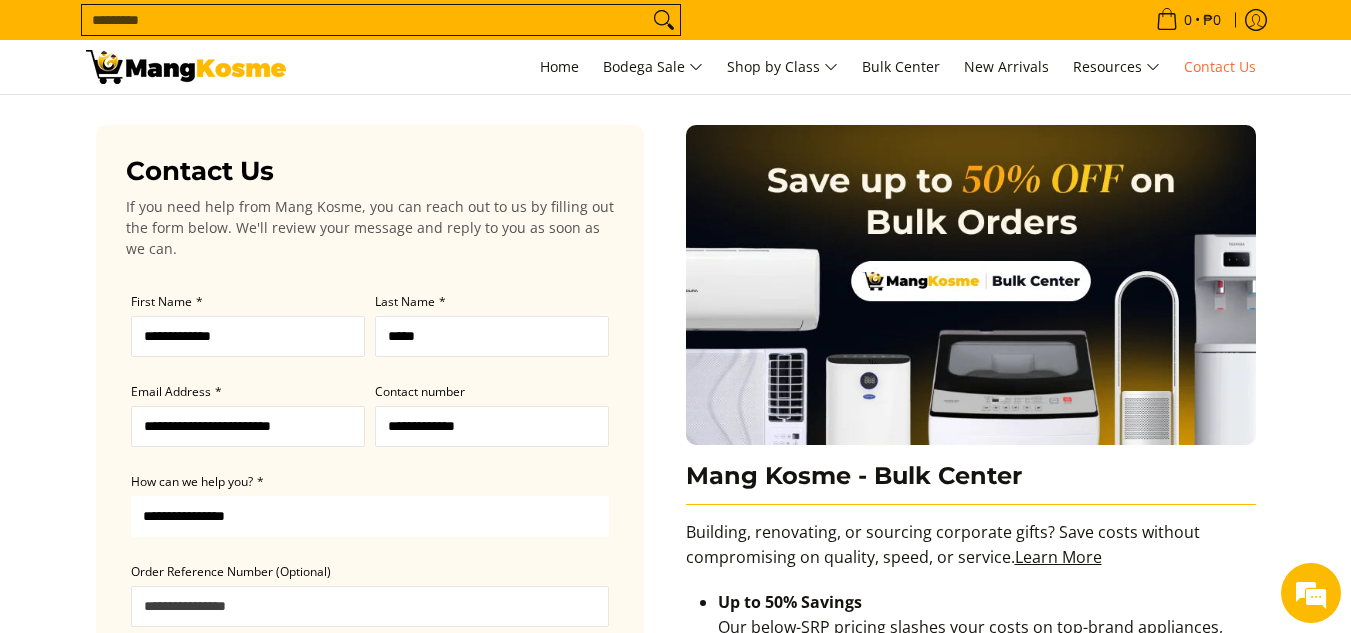 select on "**********" 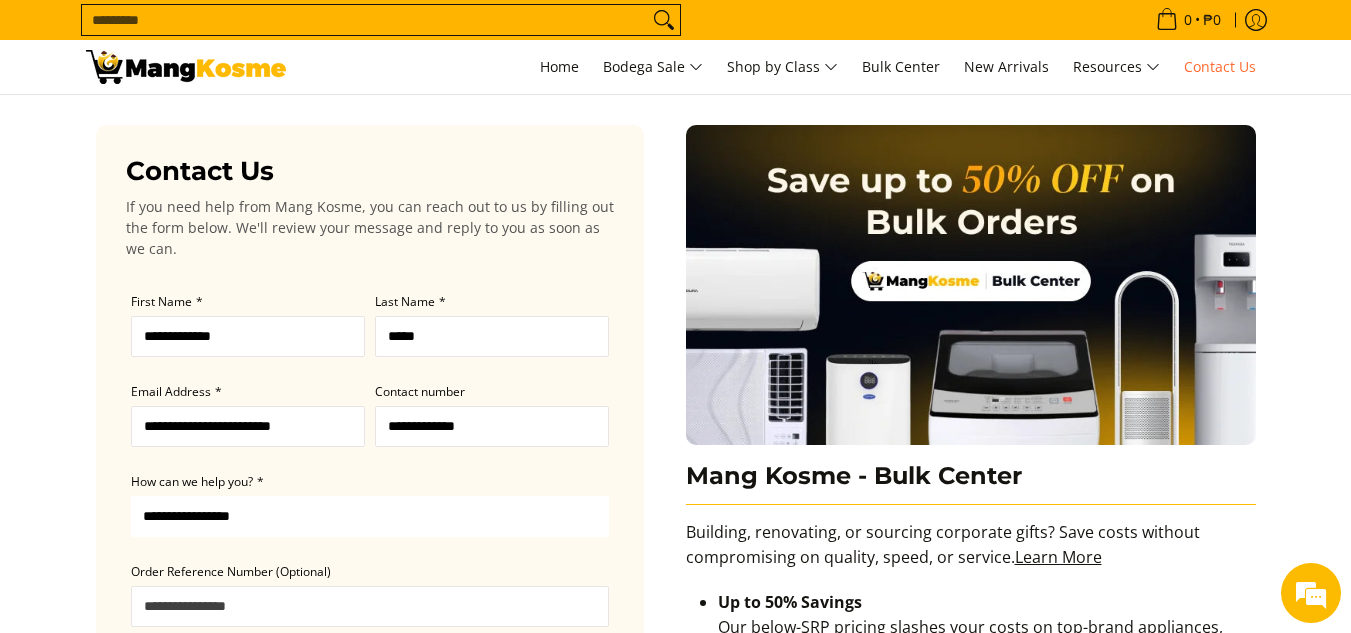 click on "**********" at bounding box center [370, 516] 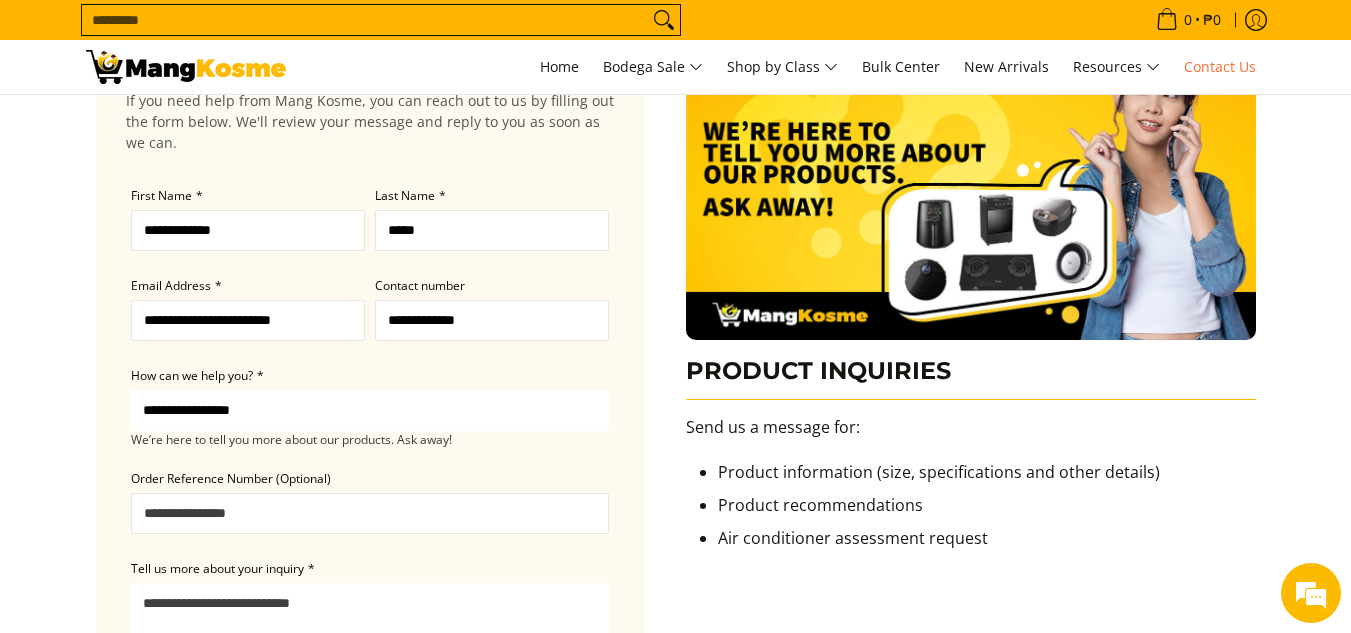 scroll, scrollTop: 200, scrollLeft: 0, axis: vertical 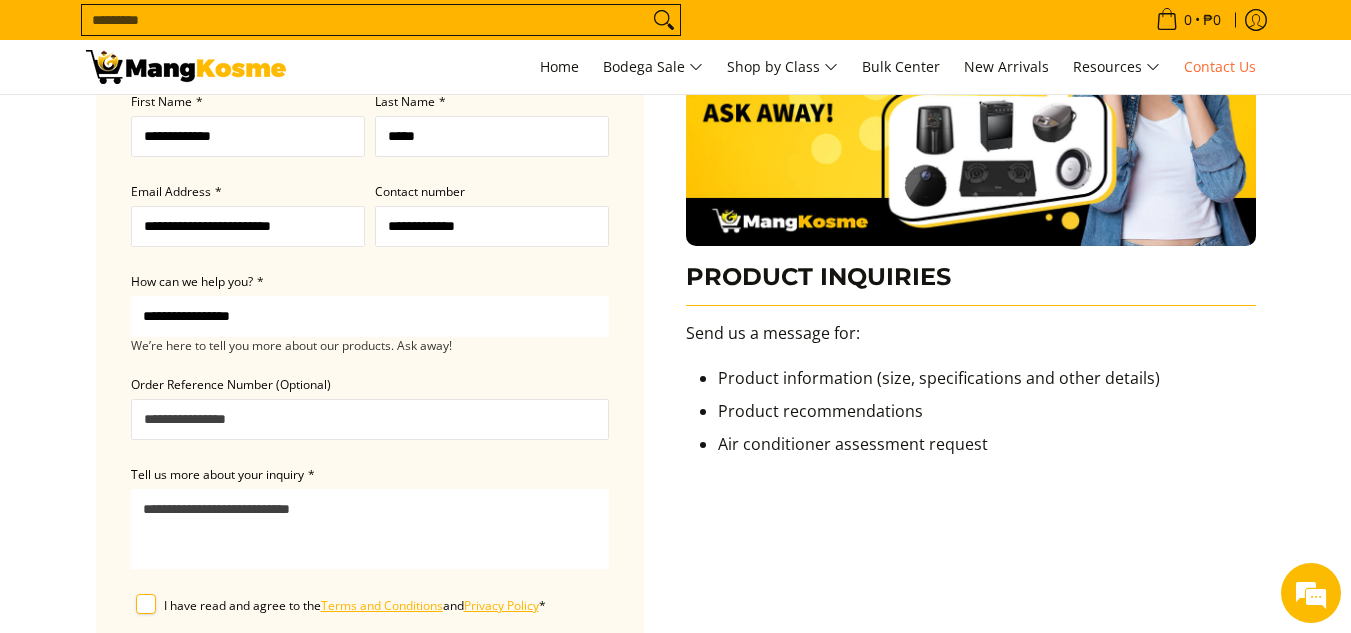 click on "Order Reference Number (Optional)" at bounding box center [370, 419] 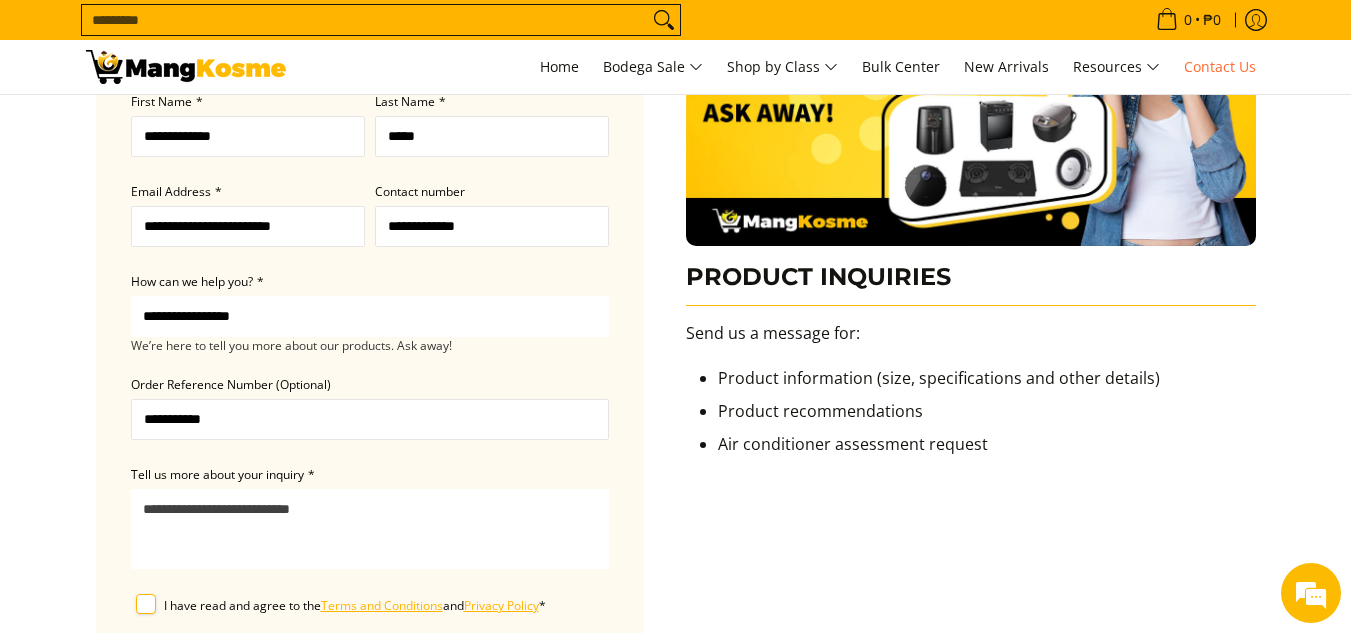 type on "**********" 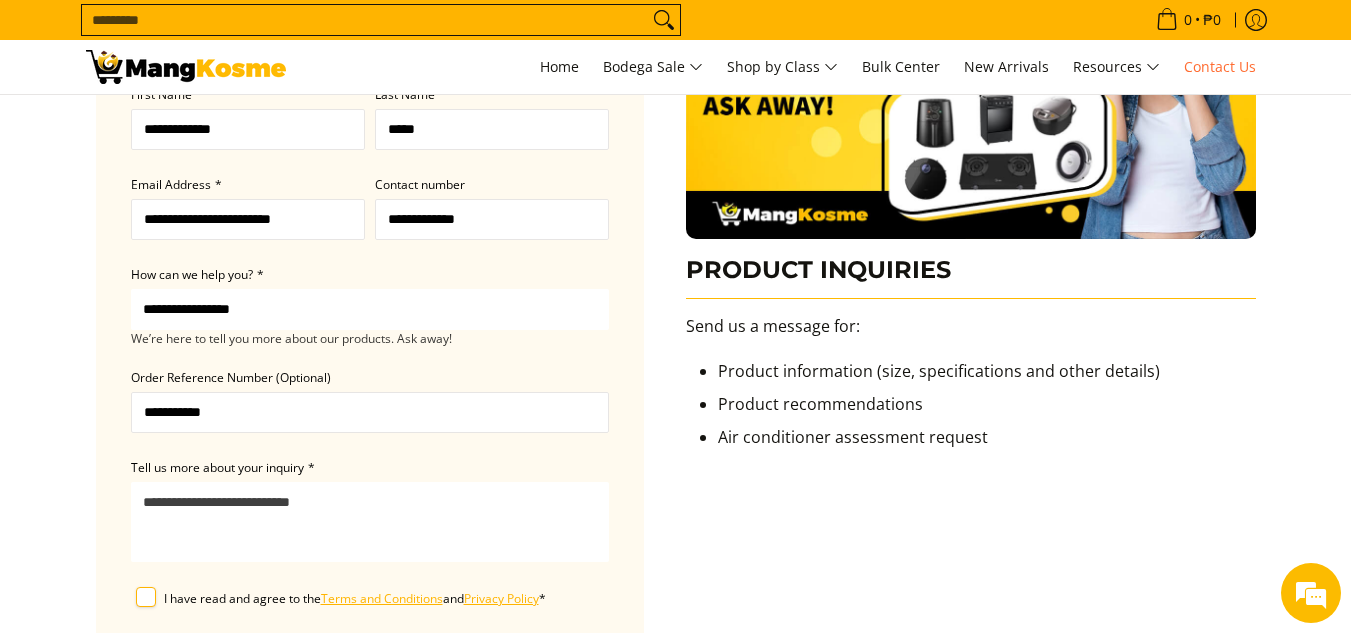 scroll, scrollTop: 300, scrollLeft: 0, axis: vertical 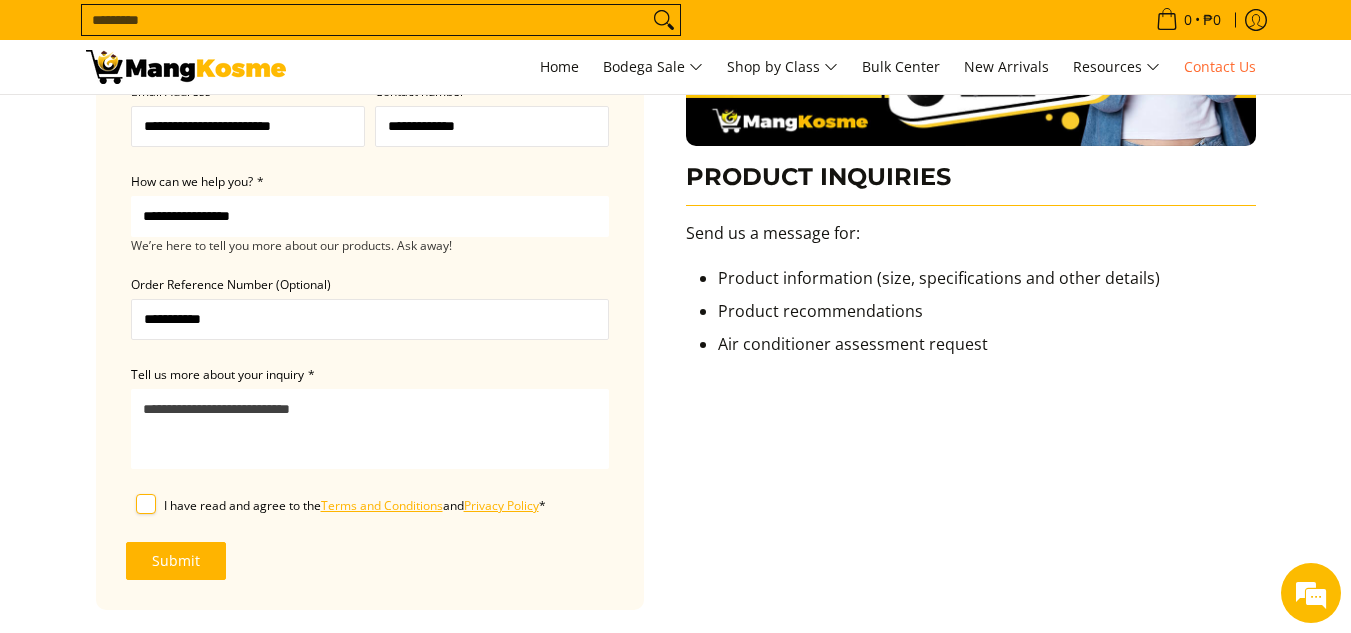 click on "Tell us more about your inquiry
*" at bounding box center [370, 429] 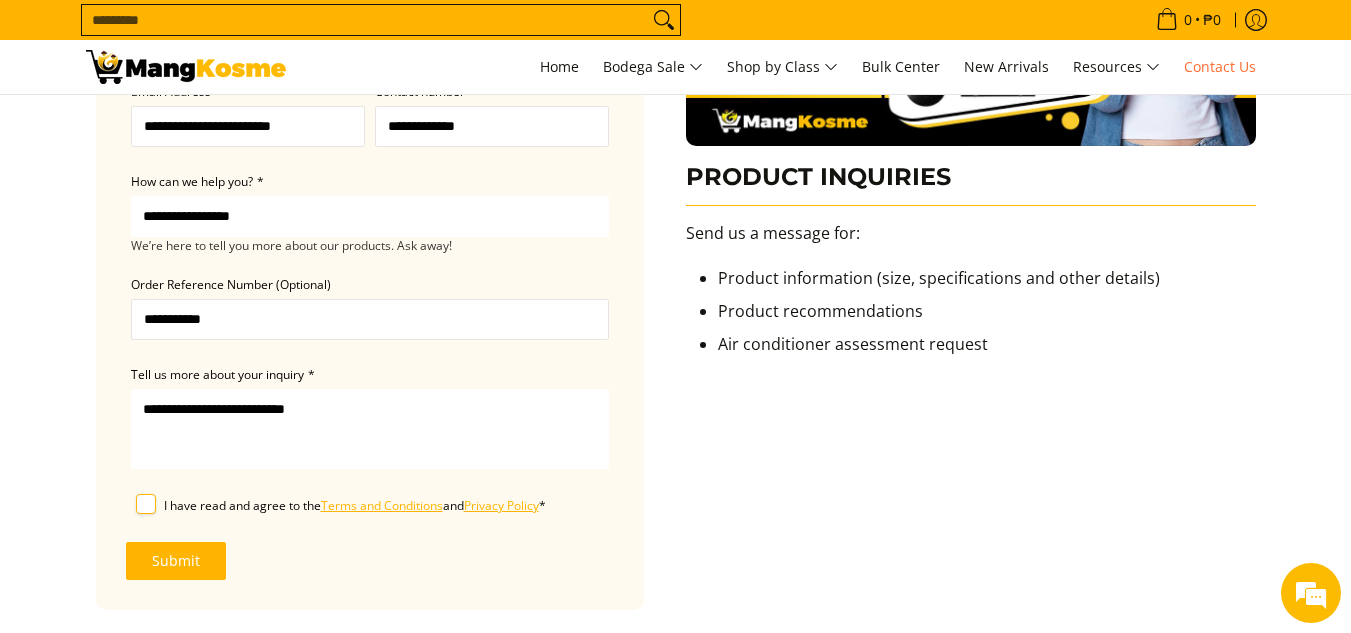 type on "**********" 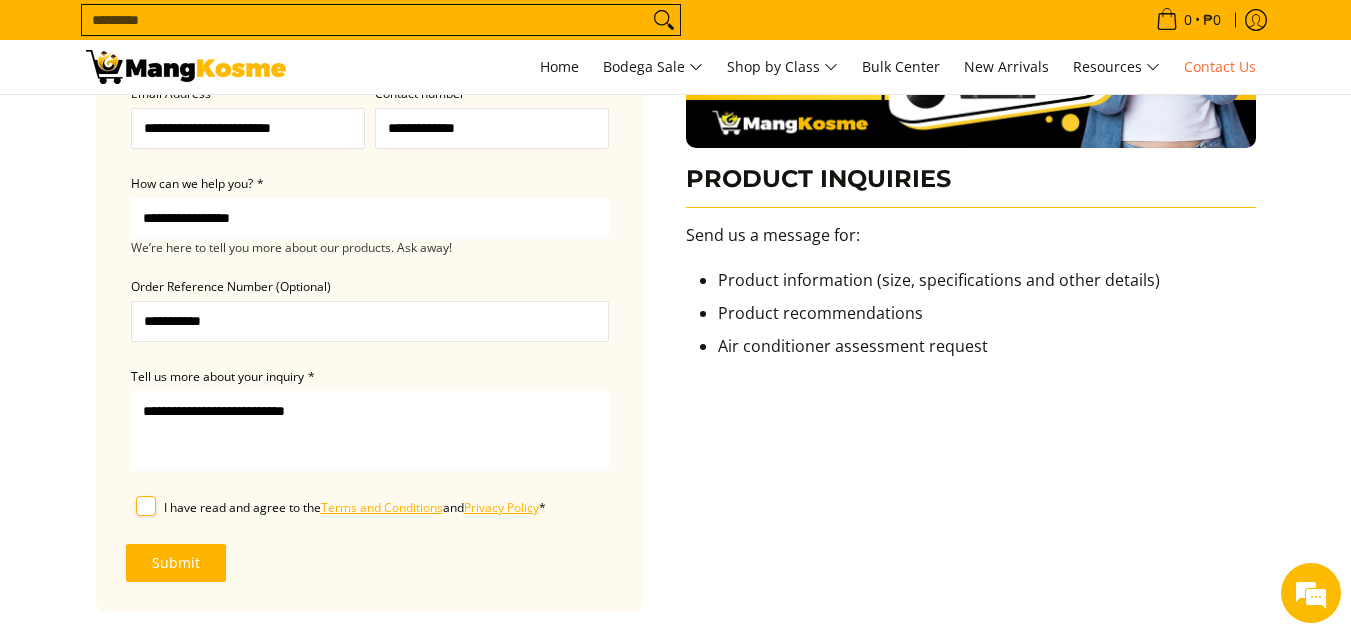 scroll, scrollTop: 300, scrollLeft: 0, axis: vertical 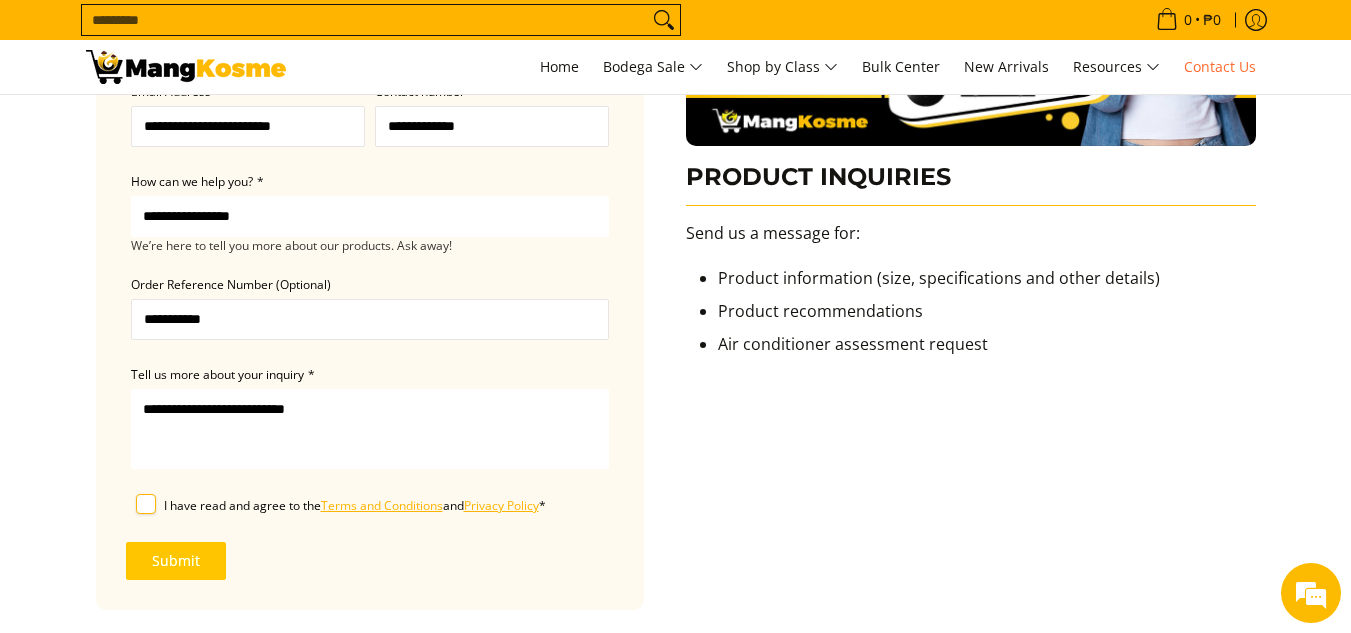 click on "Submit" at bounding box center [176, 561] 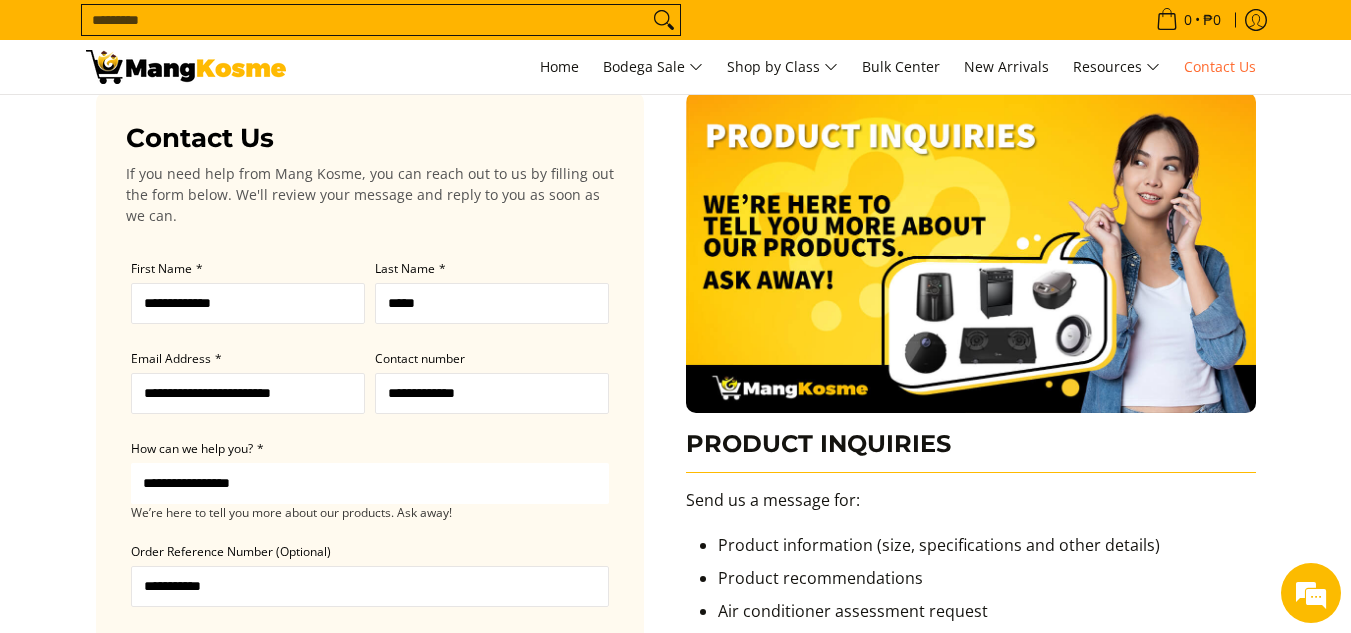 scroll, scrollTop: 0, scrollLeft: 0, axis: both 